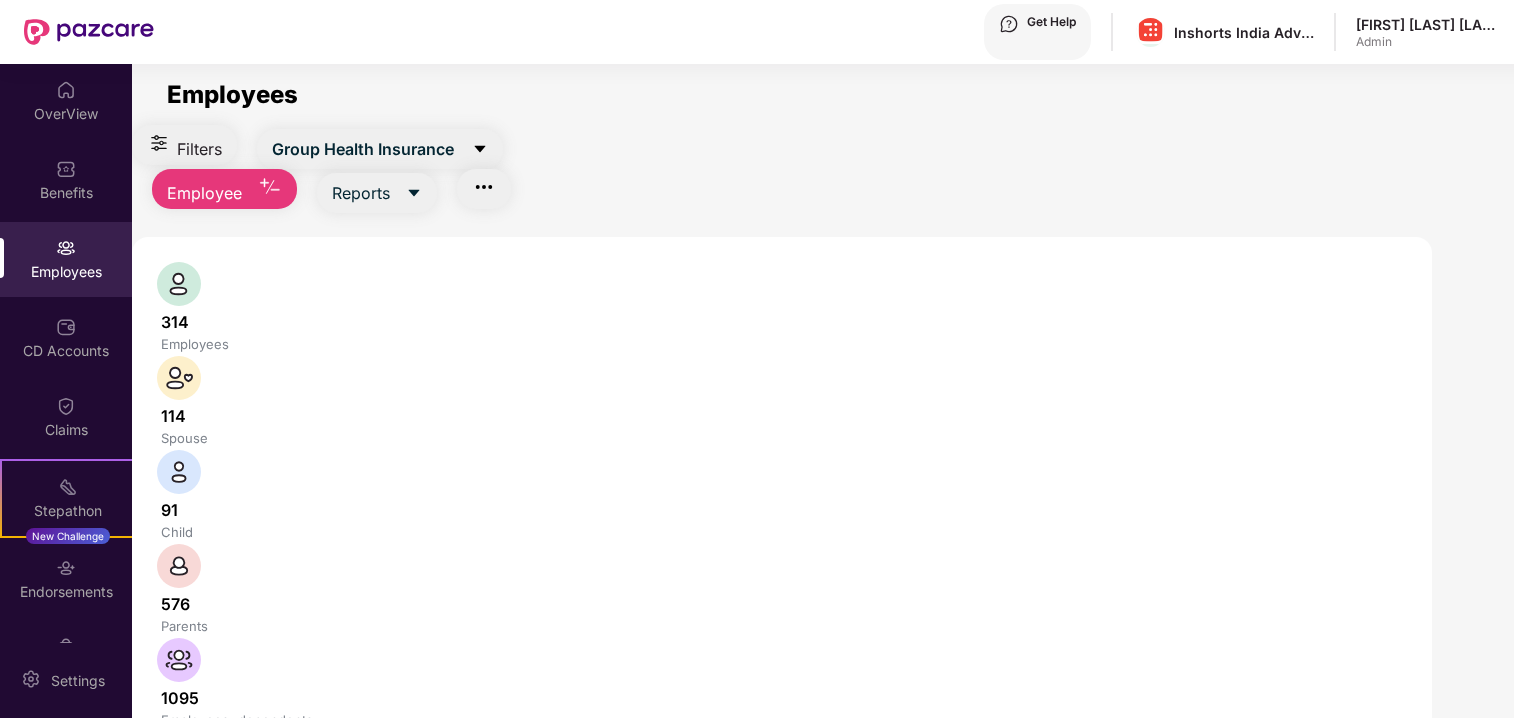 scroll, scrollTop: 0, scrollLeft: 0, axis: both 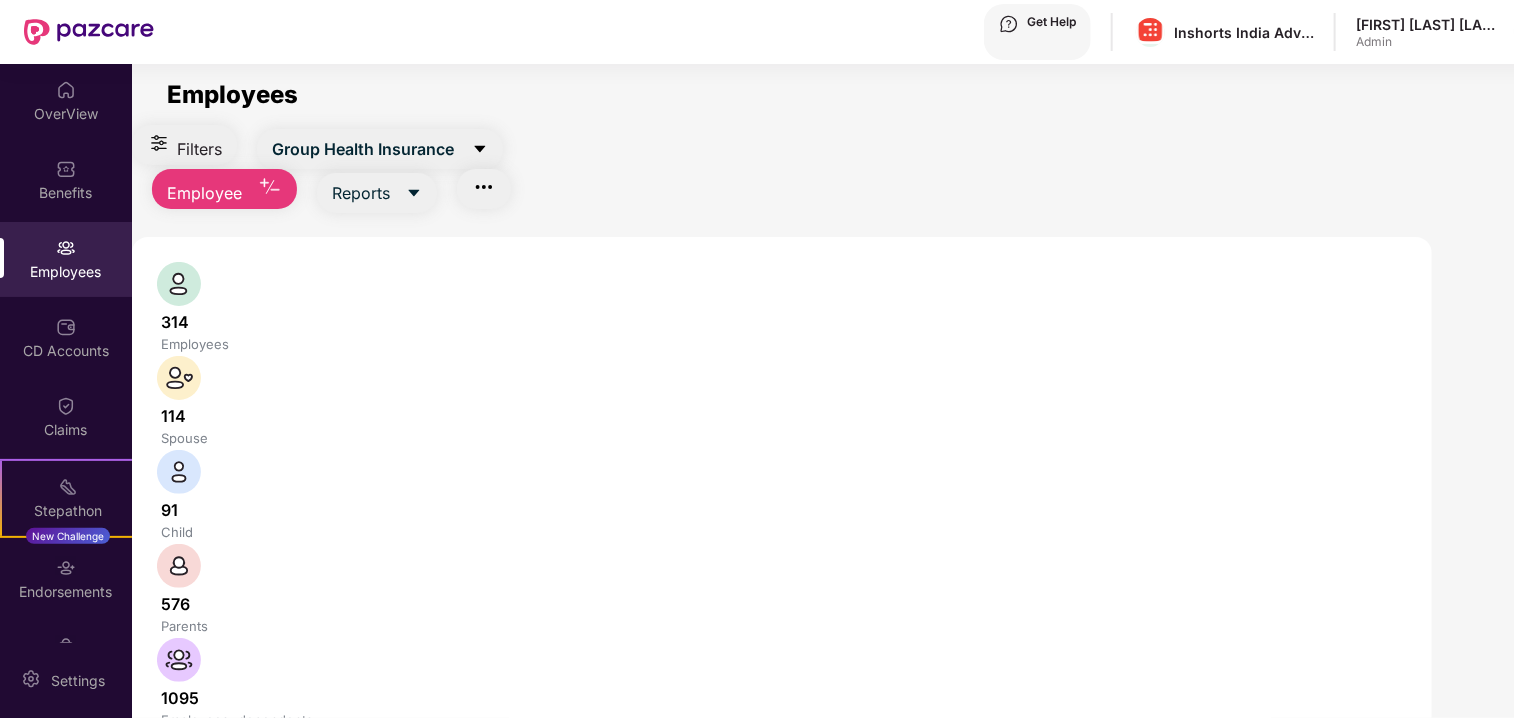 click at bounding box center [331, 776] 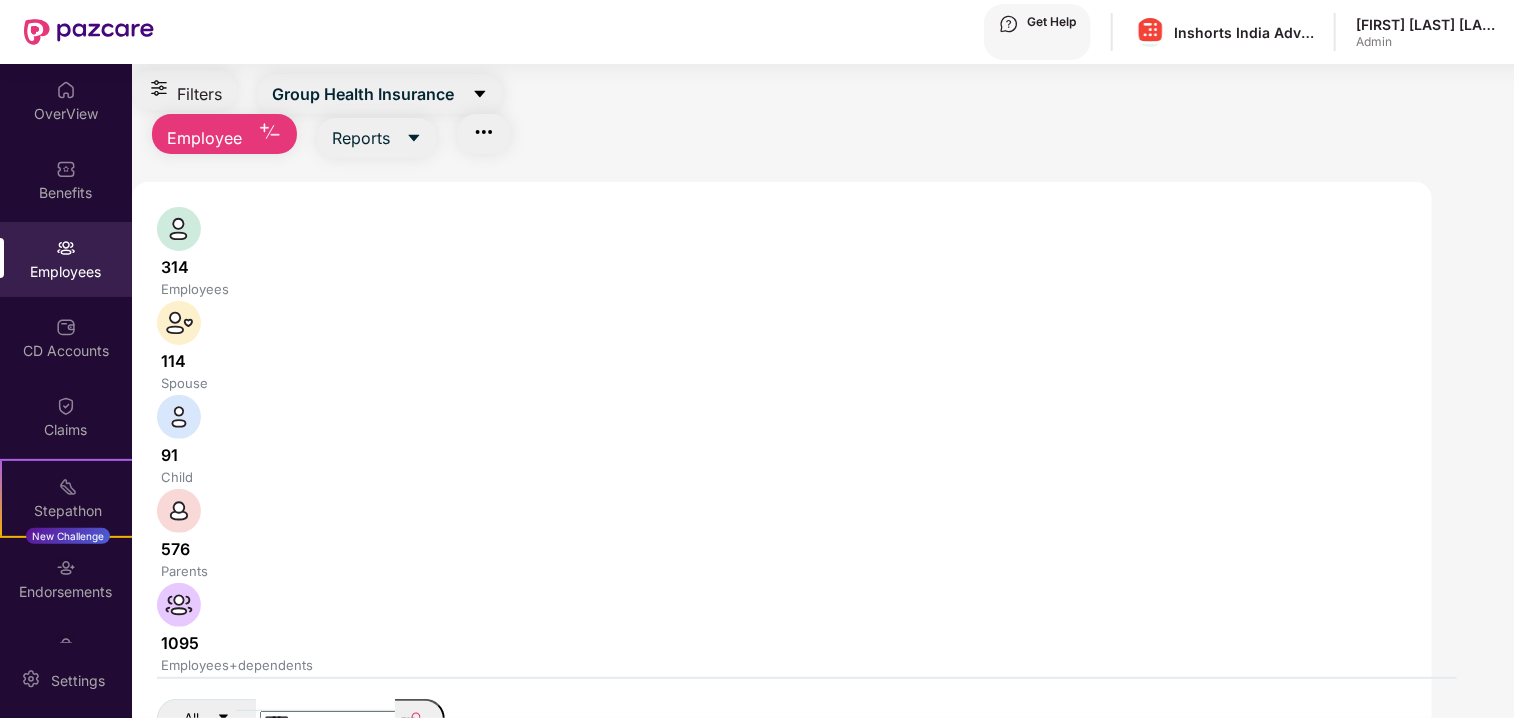 scroll, scrollTop: 61, scrollLeft: 0, axis: vertical 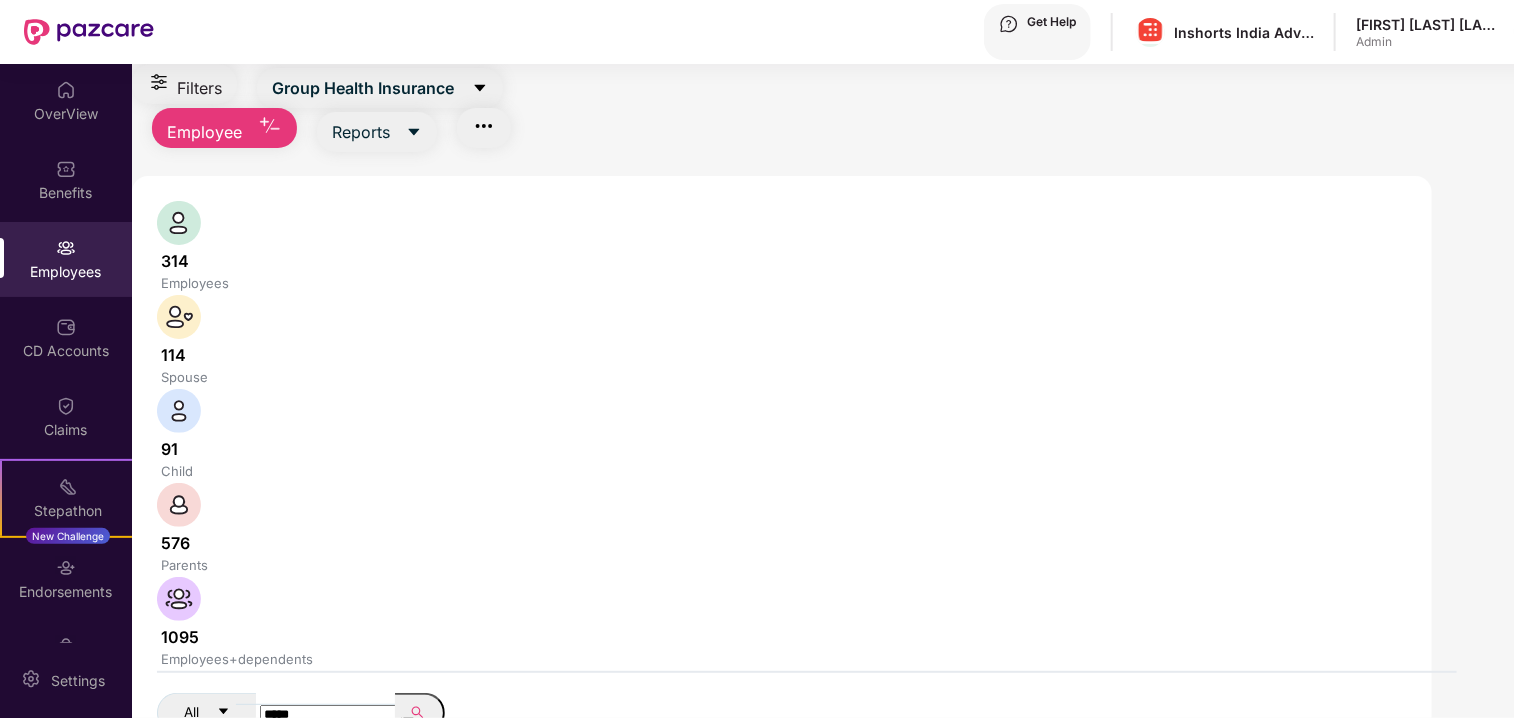 type on "*****" 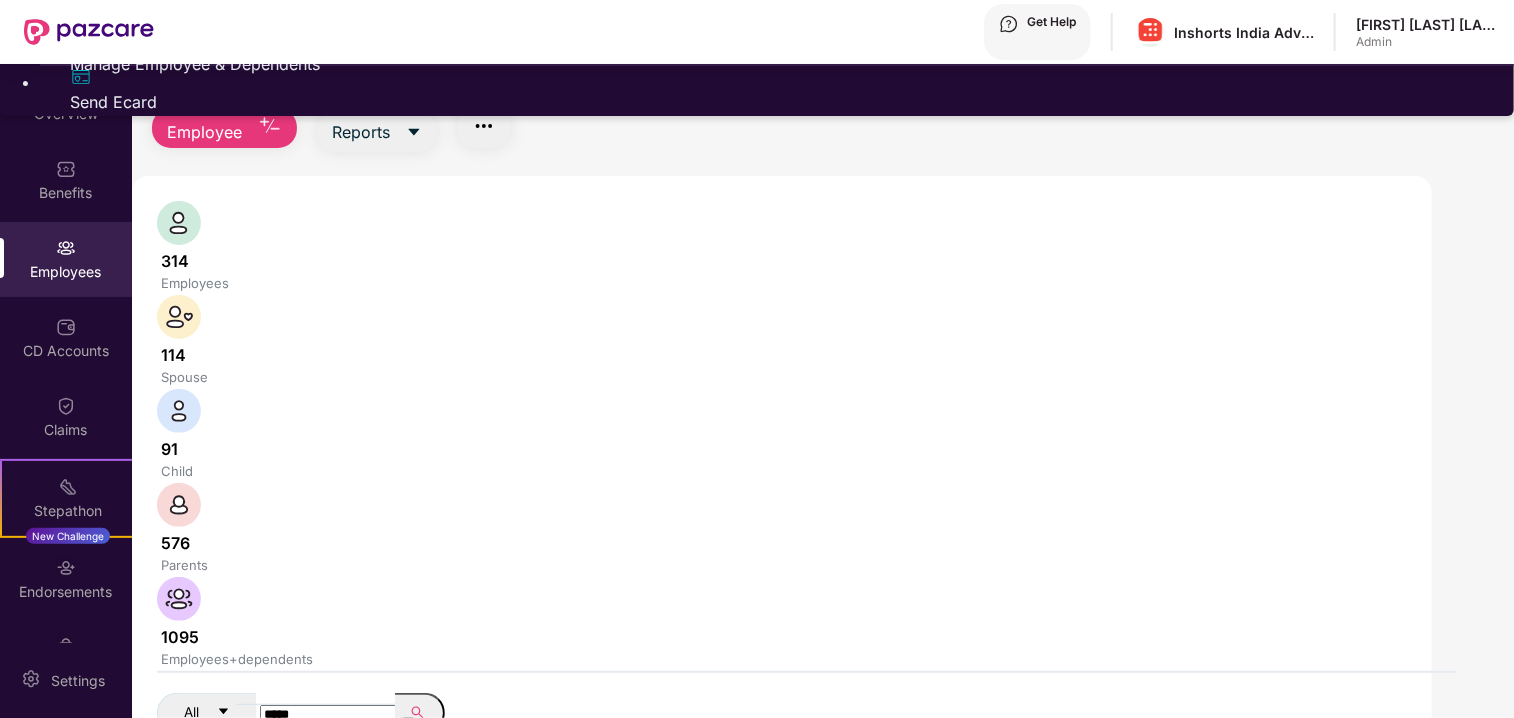 click on "Manage Employee & Dependents" at bounding box center (777, 64) 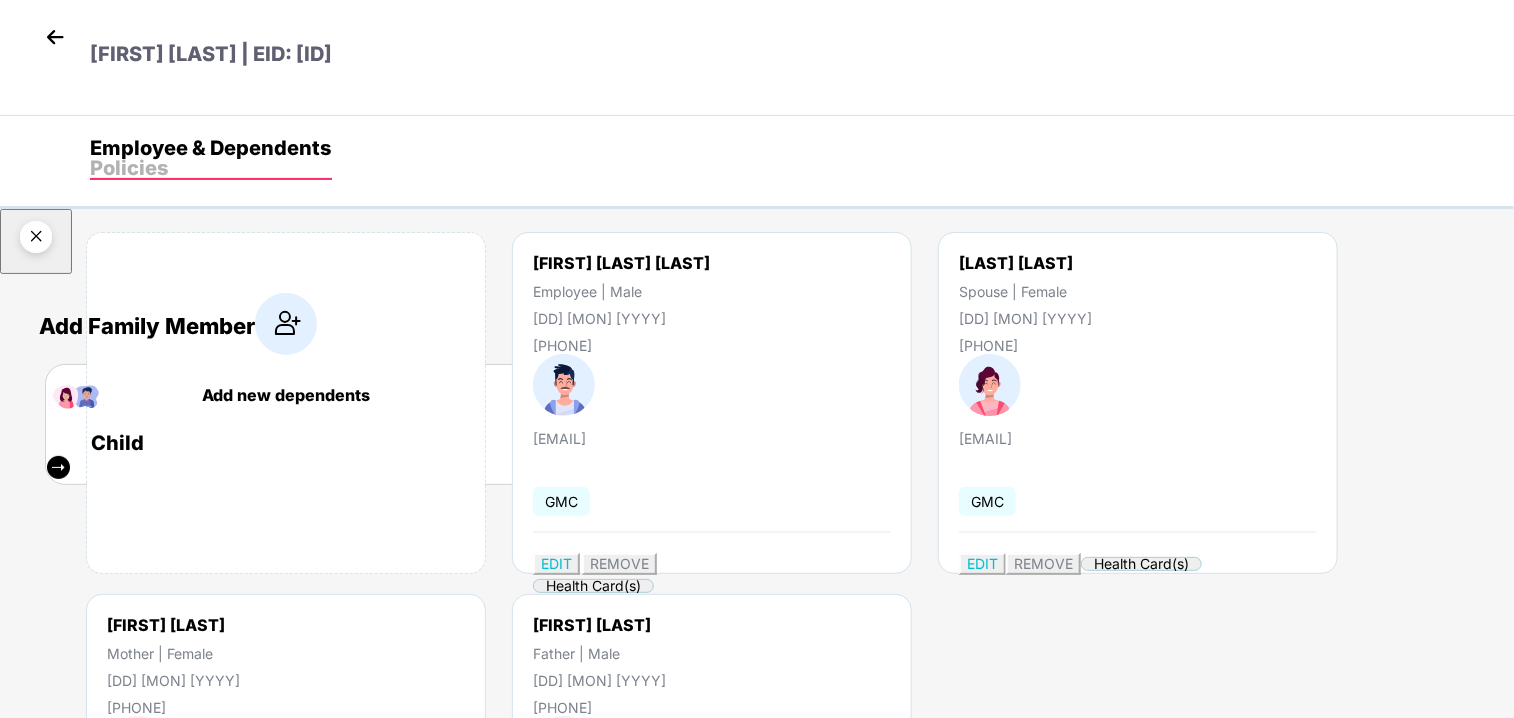 click at bounding box center (36, 240) 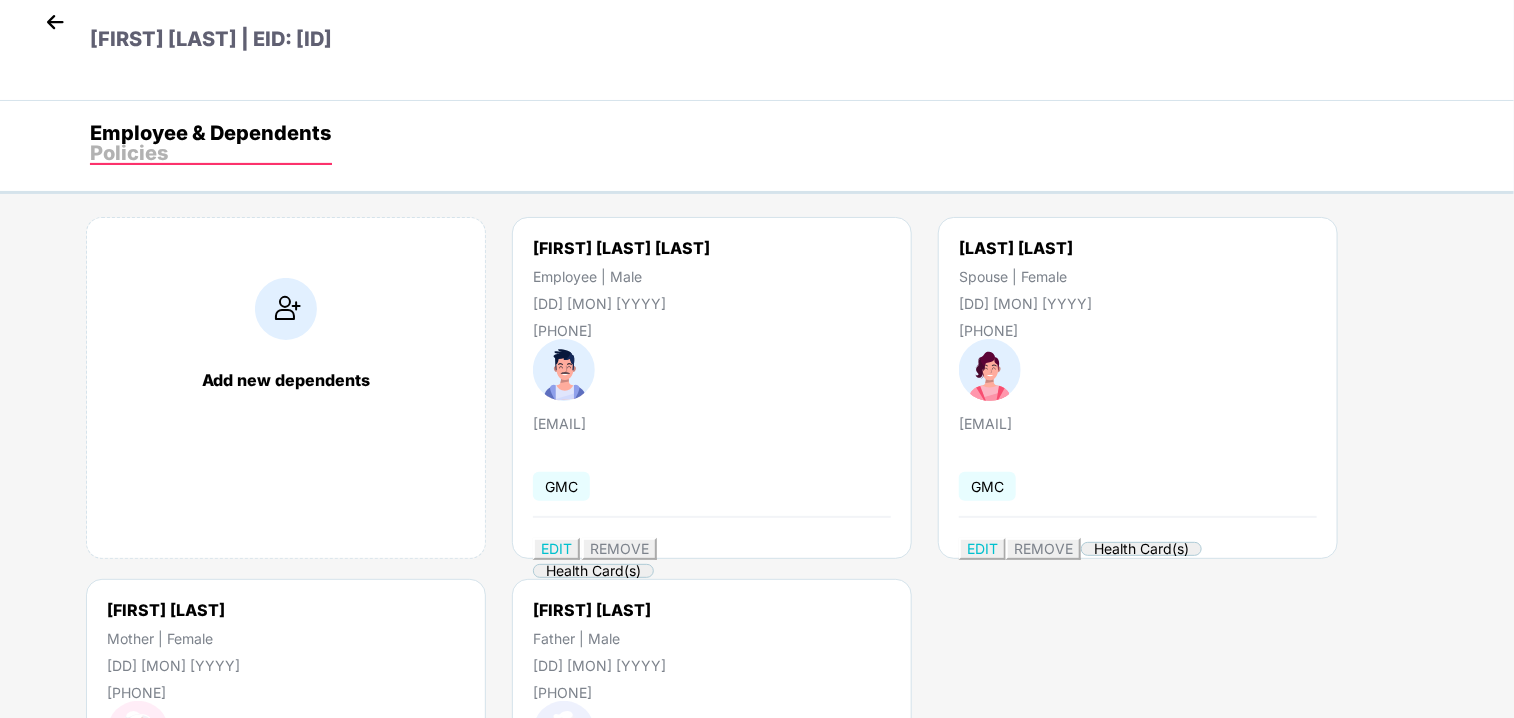 scroll, scrollTop: 17, scrollLeft: 0, axis: vertical 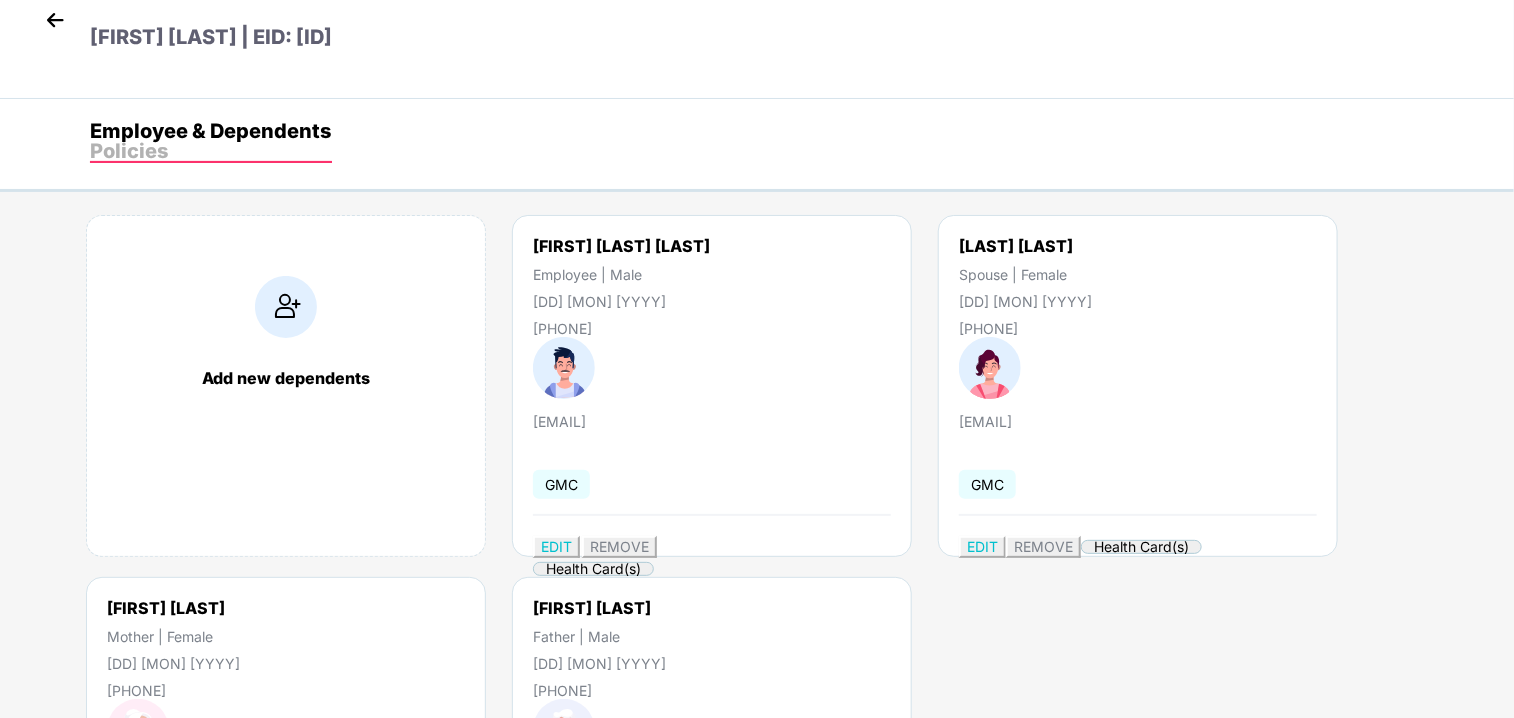 drag, startPoint x: 491, startPoint y: 276, endPoint x: 620, endPoint y: 278, distance: 129.0155 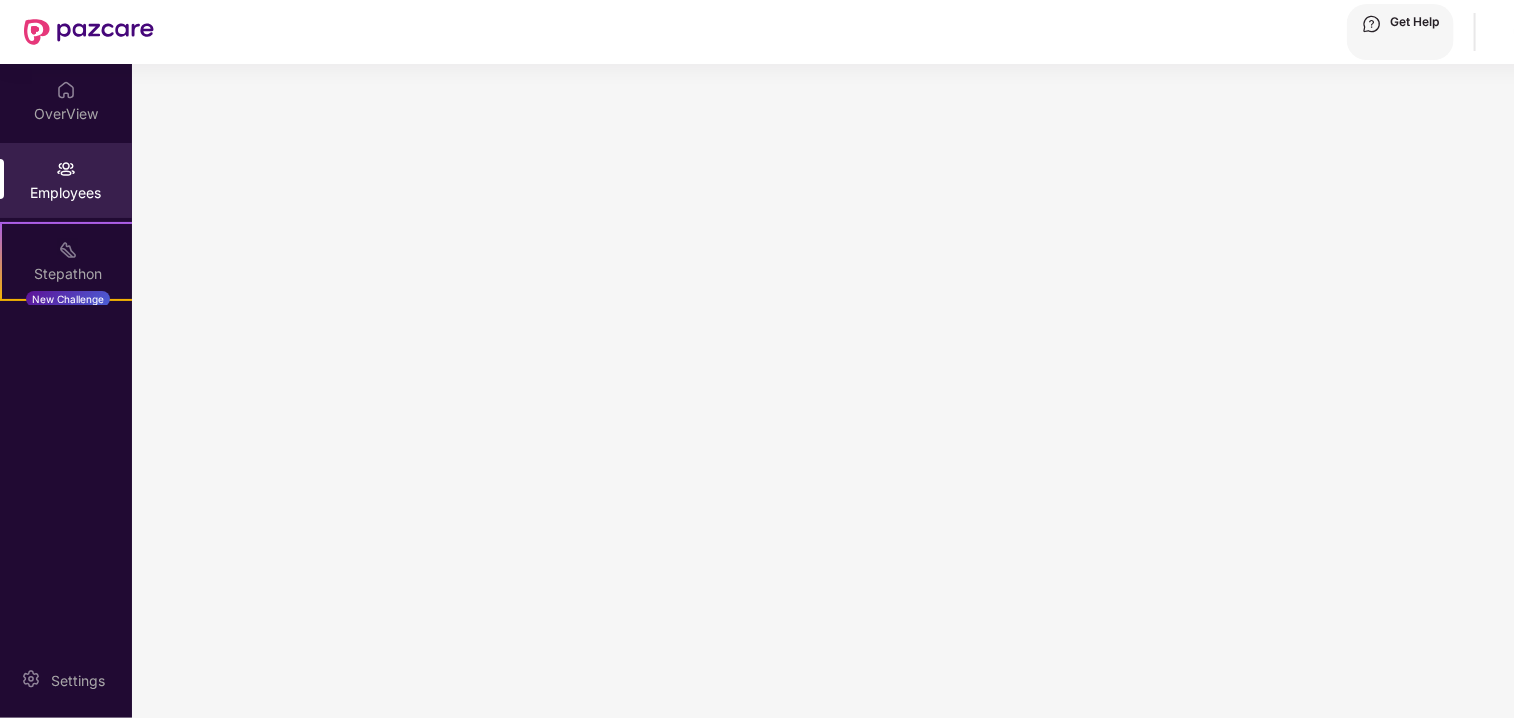 scroll, scrollTop: 0, scrollLeft: 0, axis: both 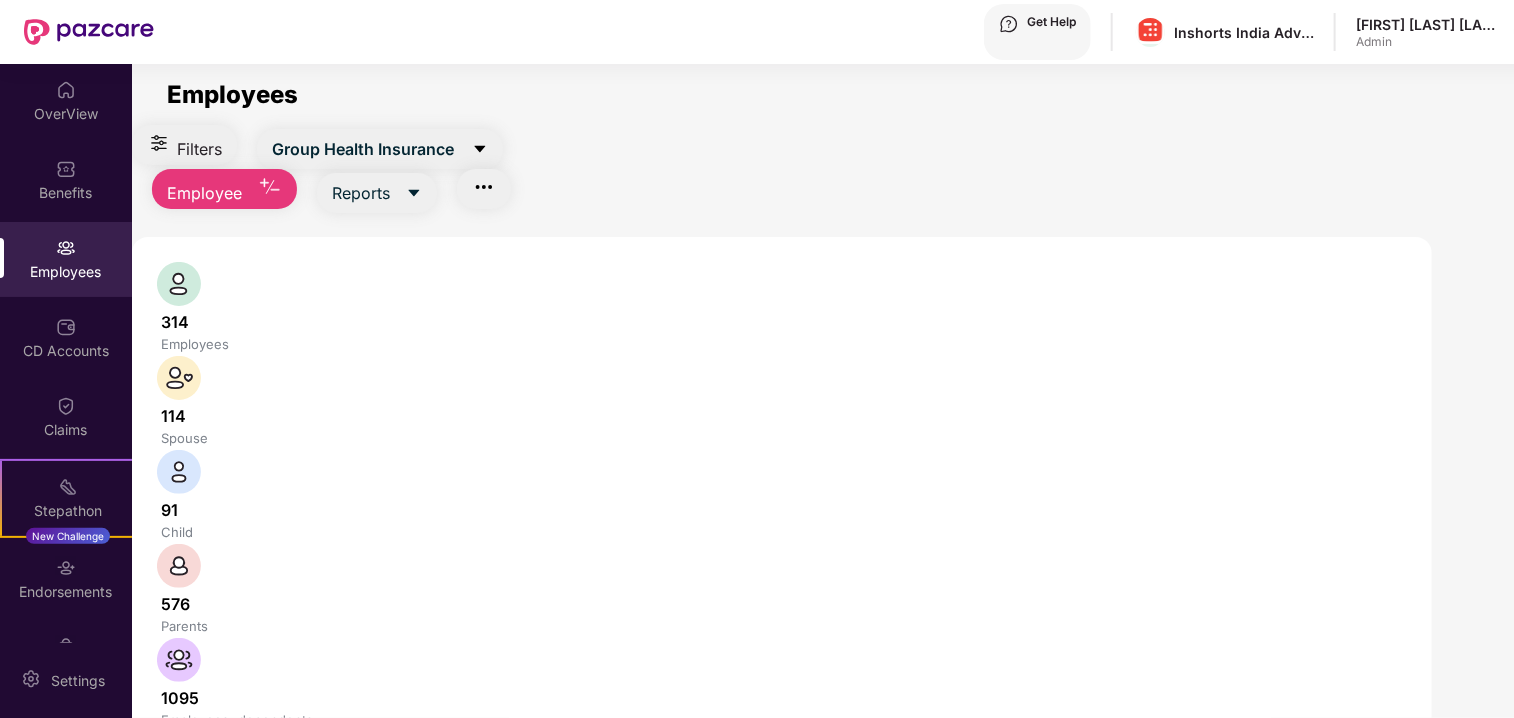 click on "Employees" at bounding box center [66, 272] 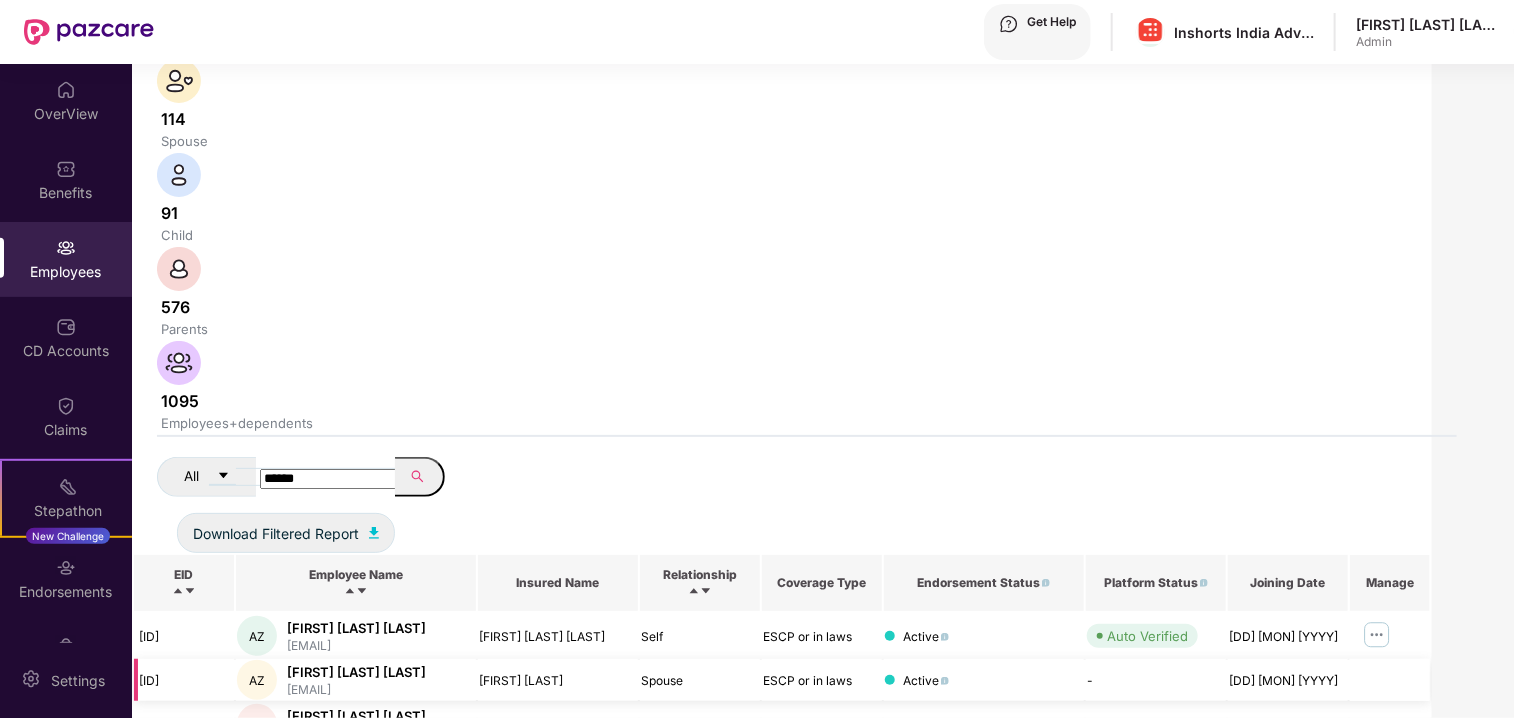 scroll, scrollTop: 364, scrollLeft: 0, axis: vertical 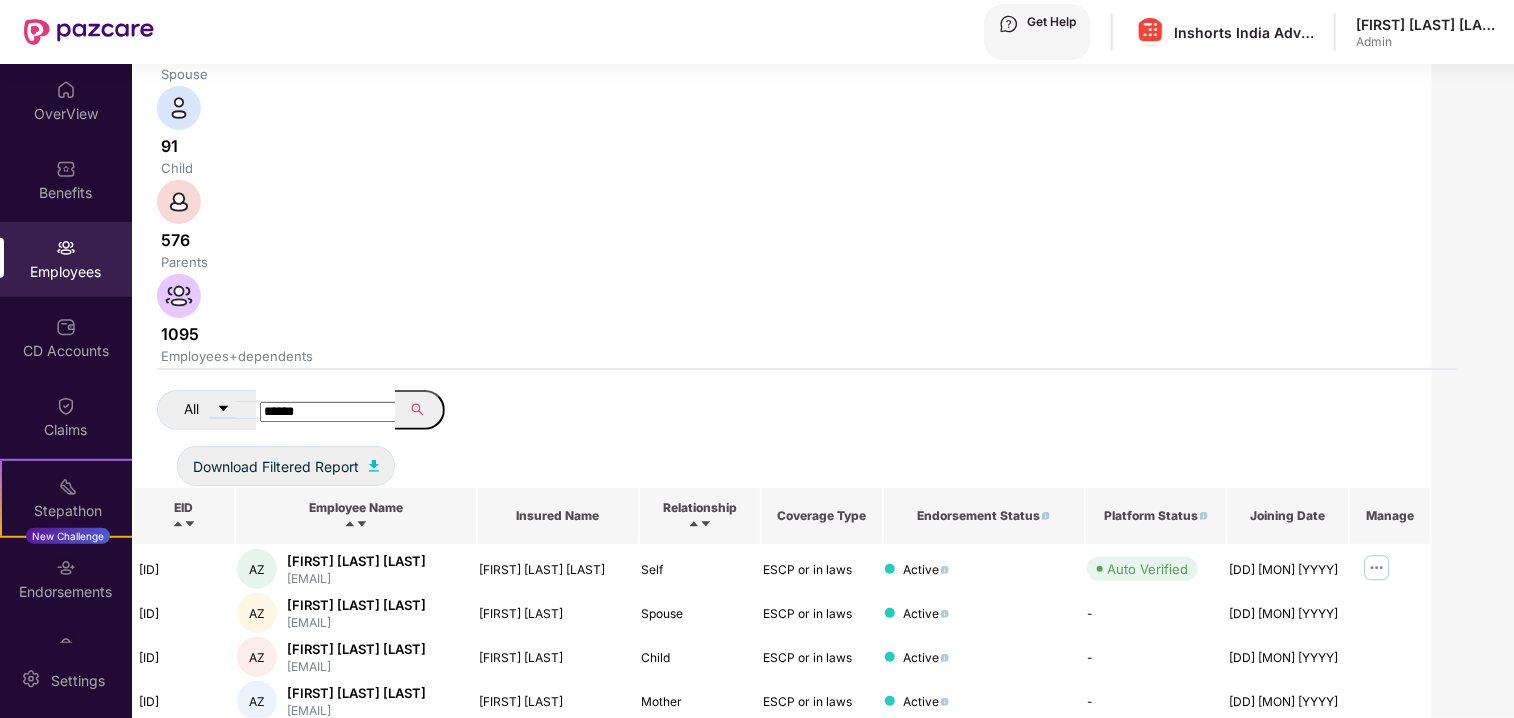 type on "******" 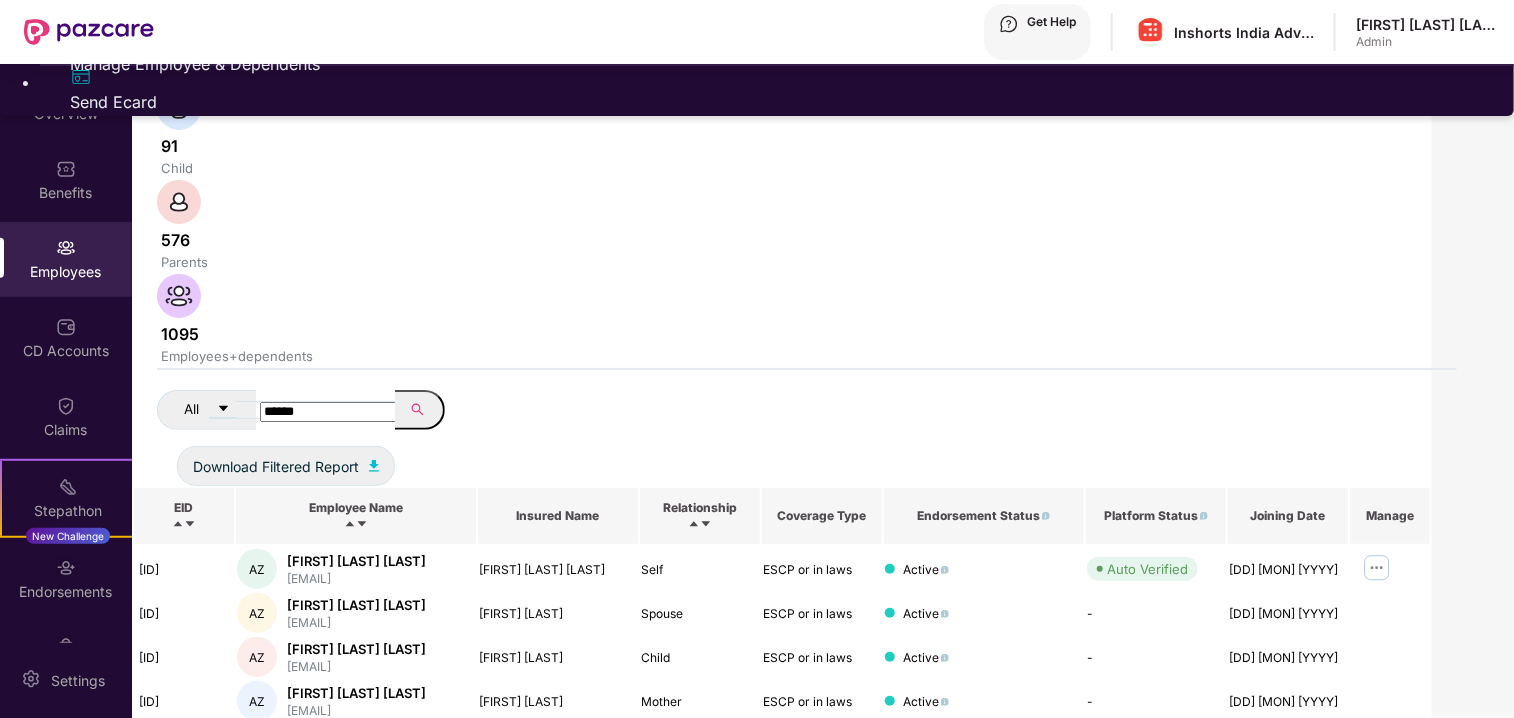 click on "Manage Employee & Dependents" at bounding box center [777, 64] 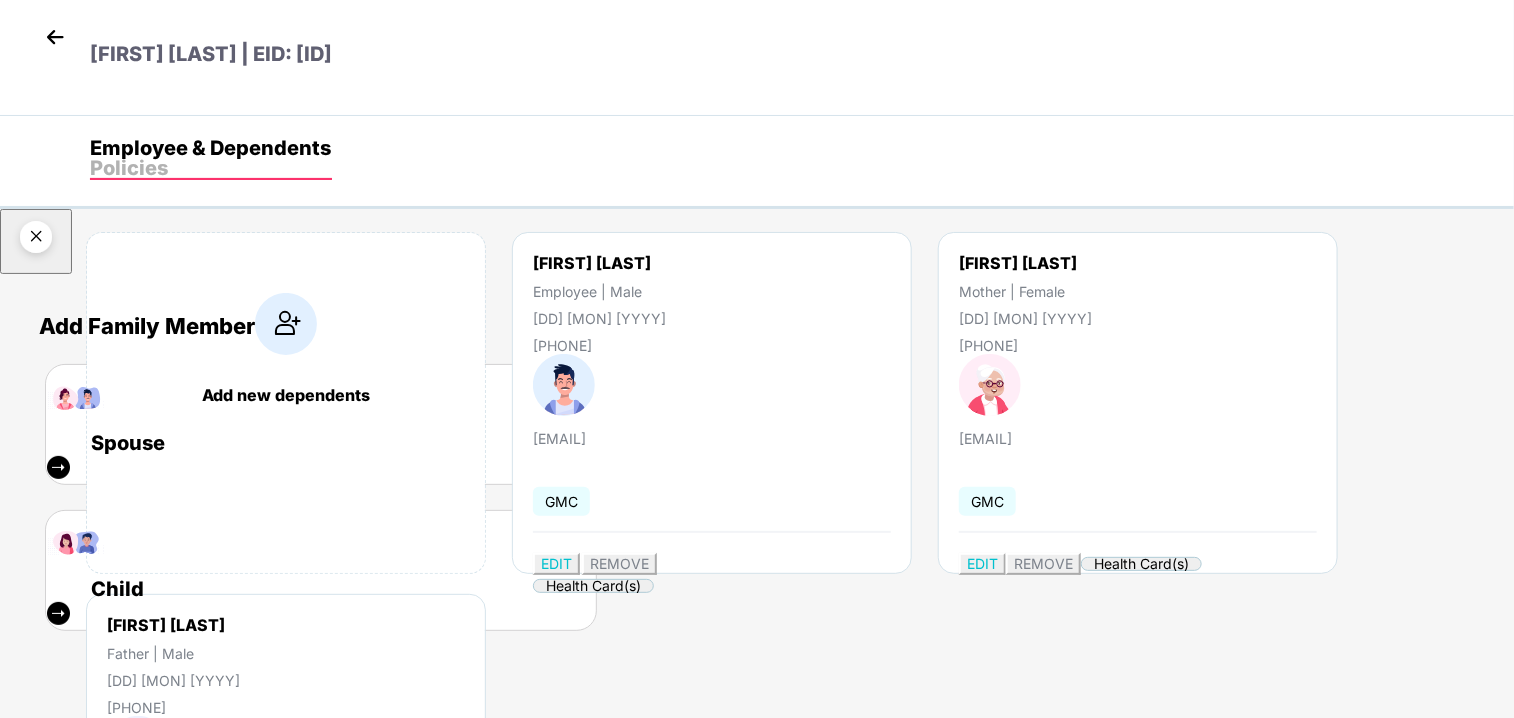 click at bounding box center (36, 240) 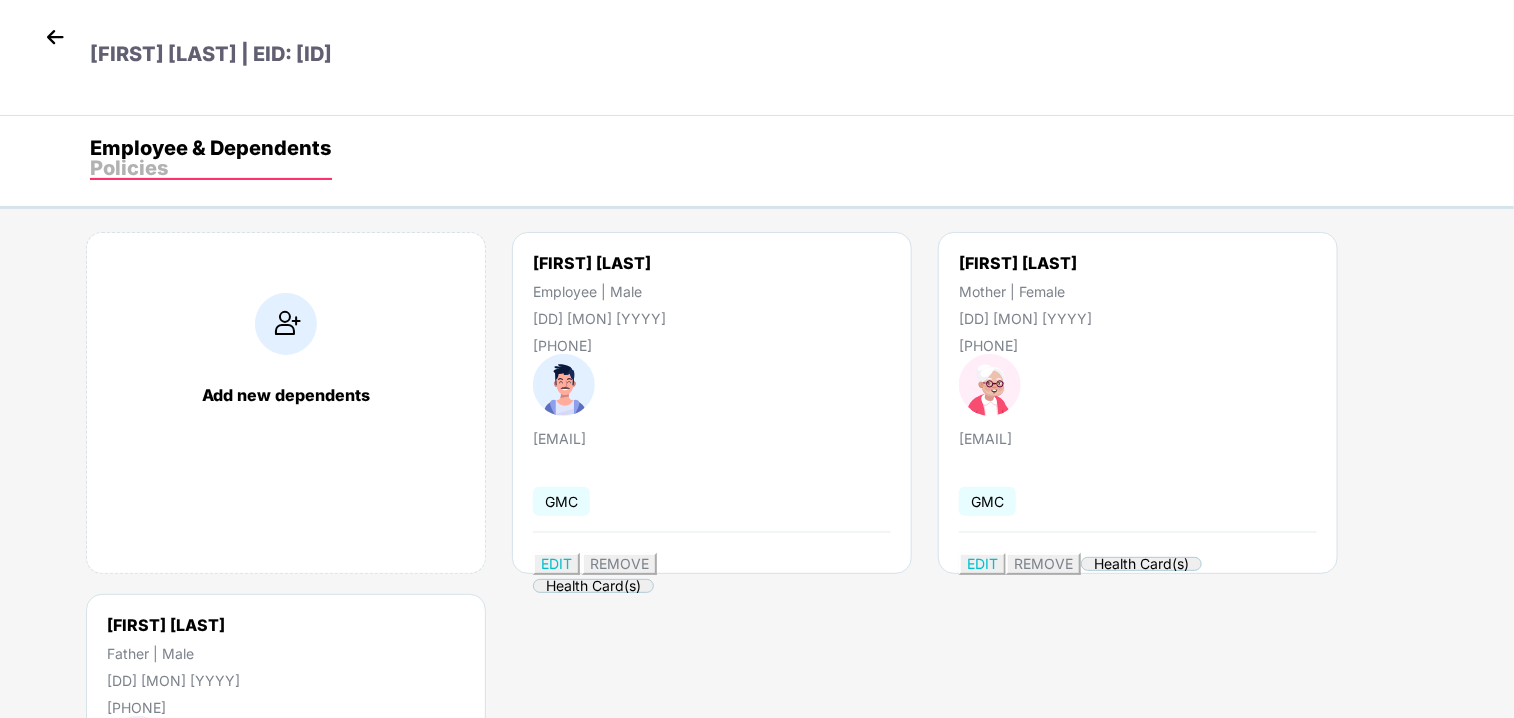 drag, startPoint x: 602, startPoint y: 295, endPoint x: 474, endPoint y: 300, distance: 128.09763 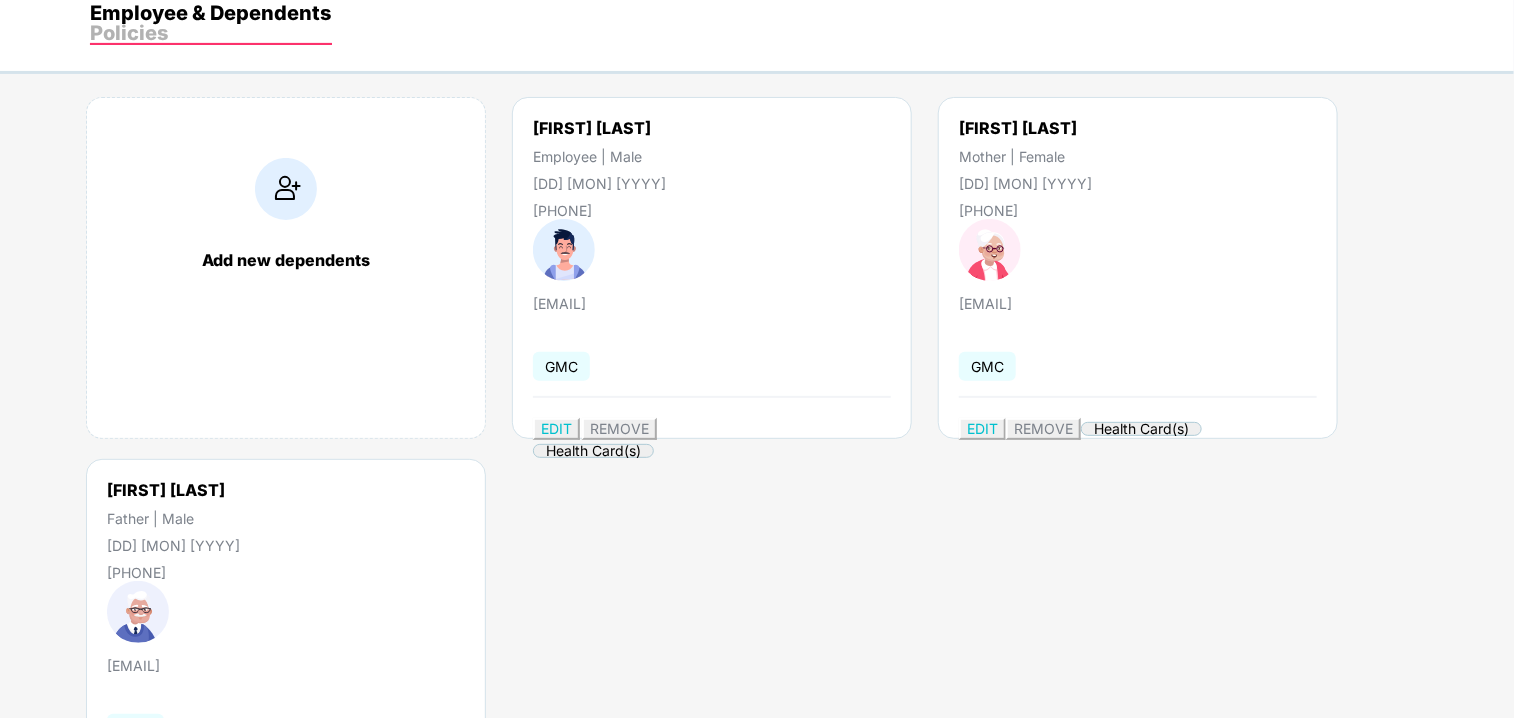 scroll, scrollTop: 0, scrollLeft: 0, axis: both 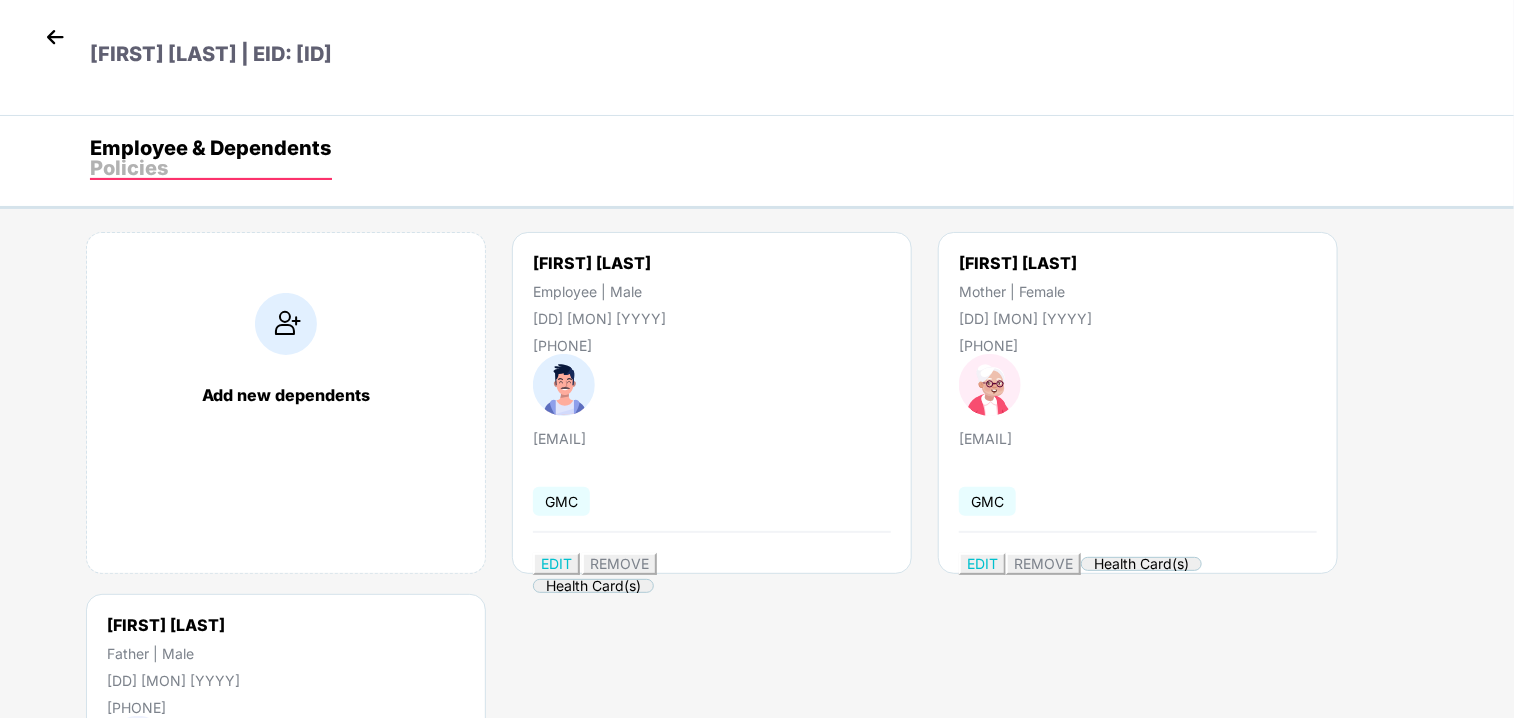 click at bounding box center [55, 37] 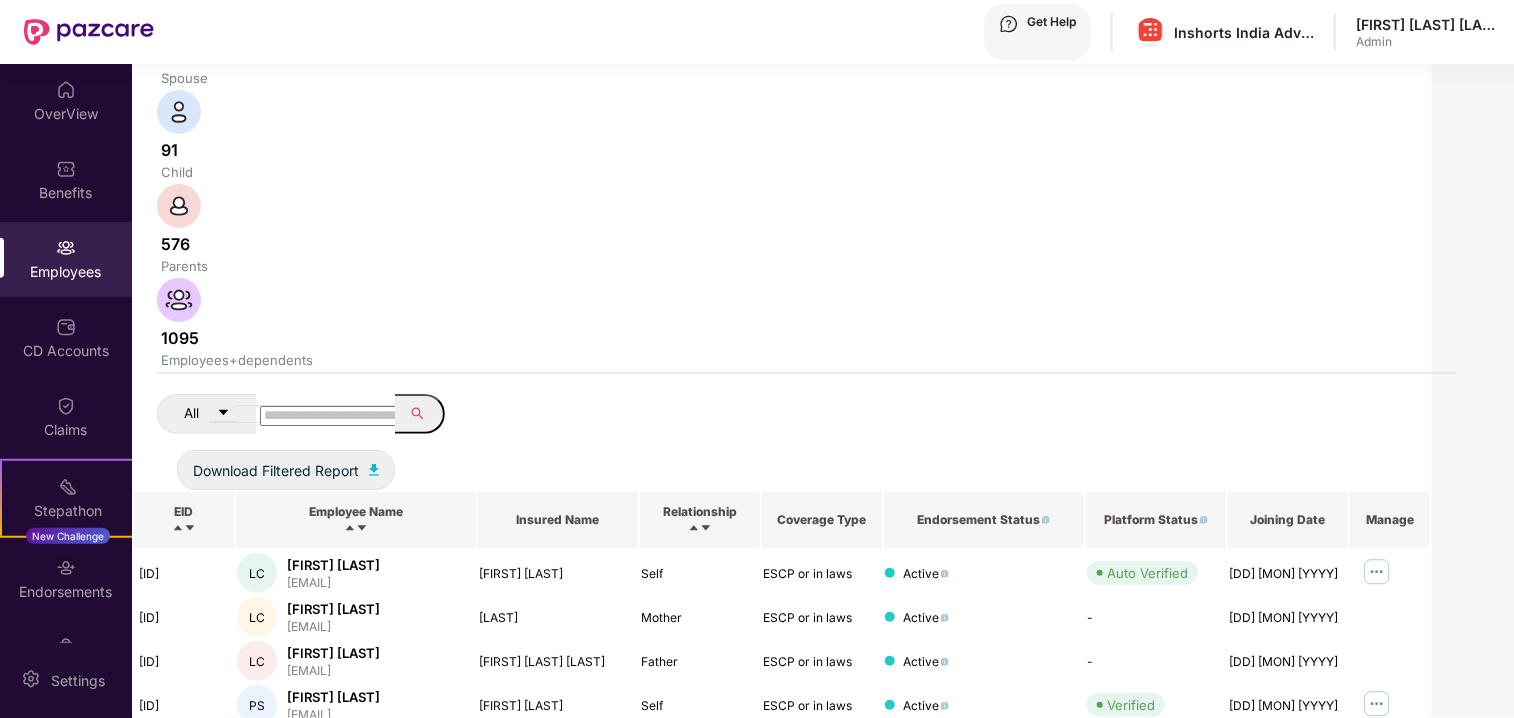 scroll, scrollTop: 0, scrollLeft: 0, axis: both 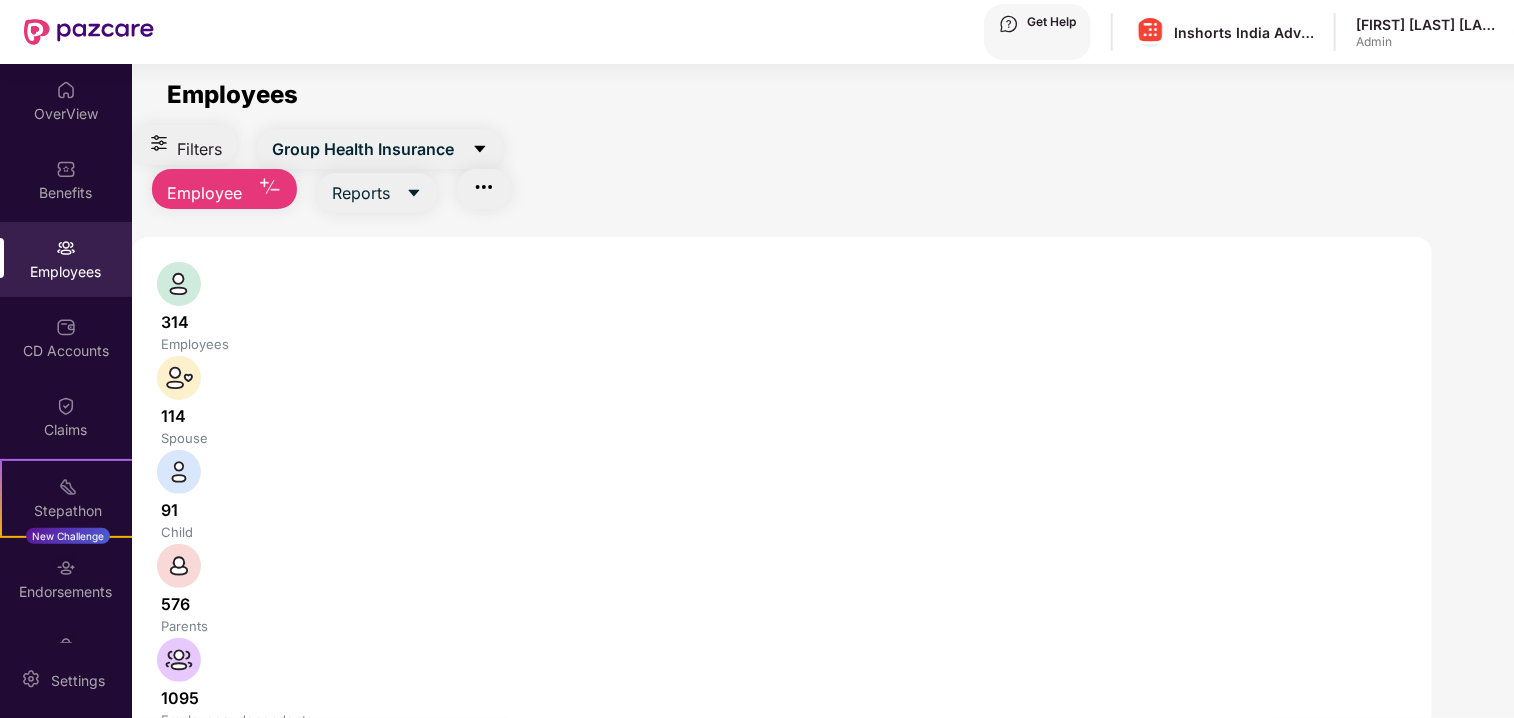 click on "Employees" at bounding box center [66, 259] 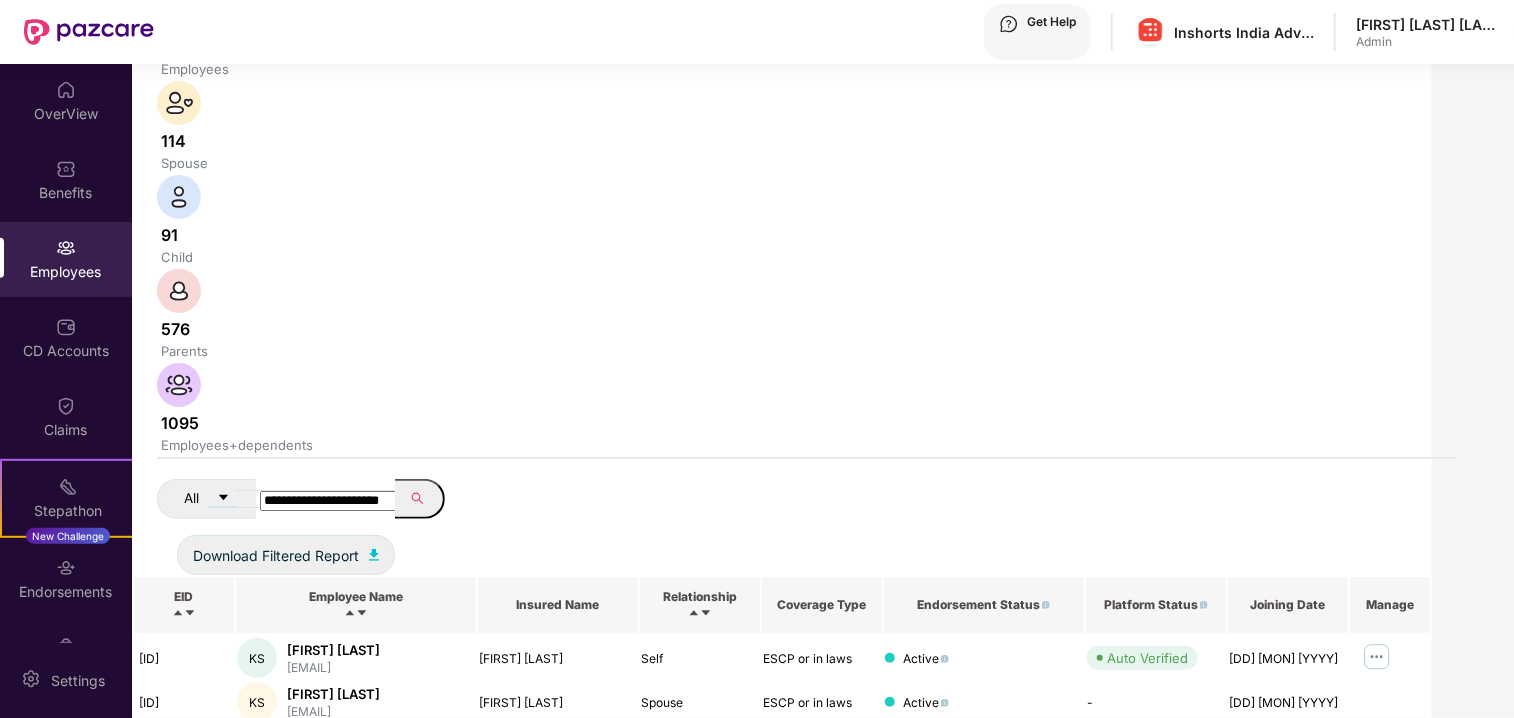 scroll, scrollTop: 276, scrollLeft: 0, axis: vertical 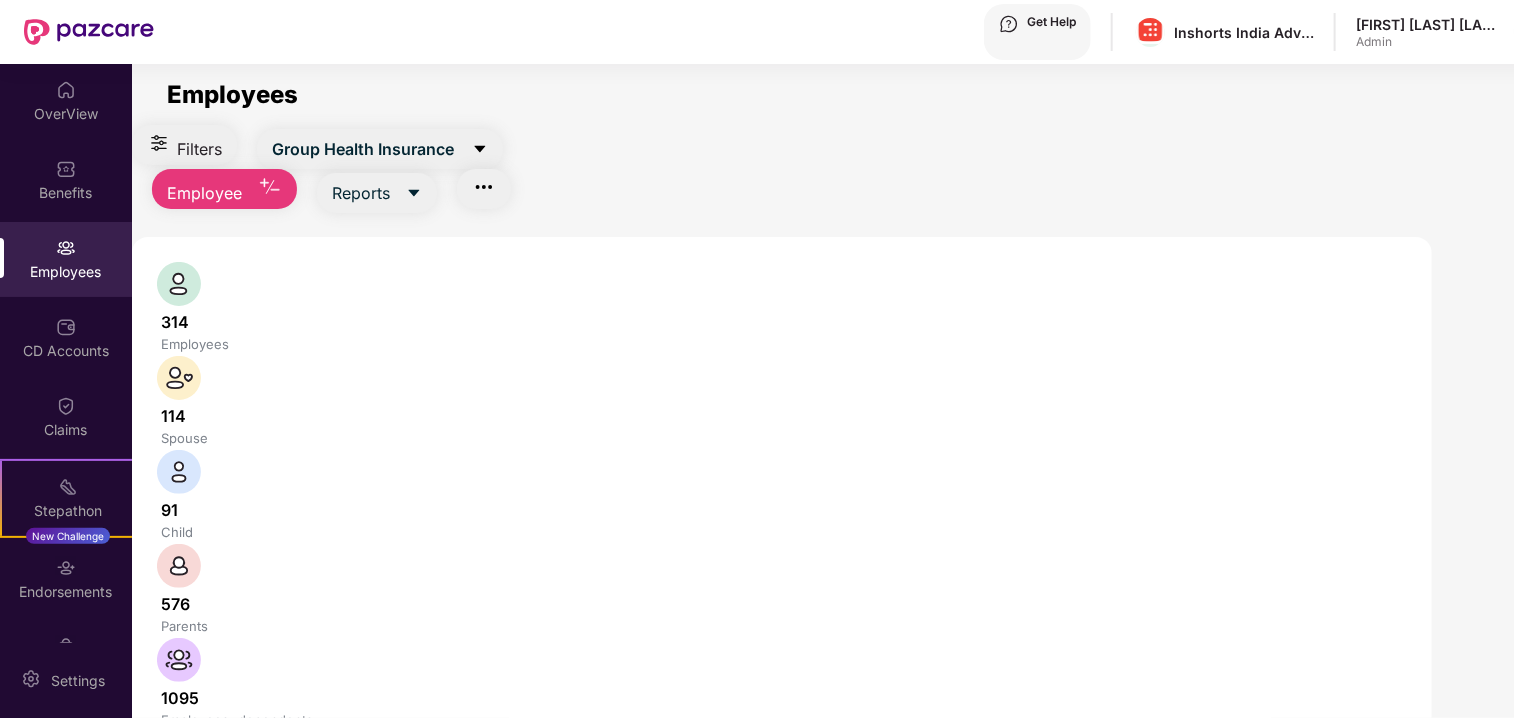 paste 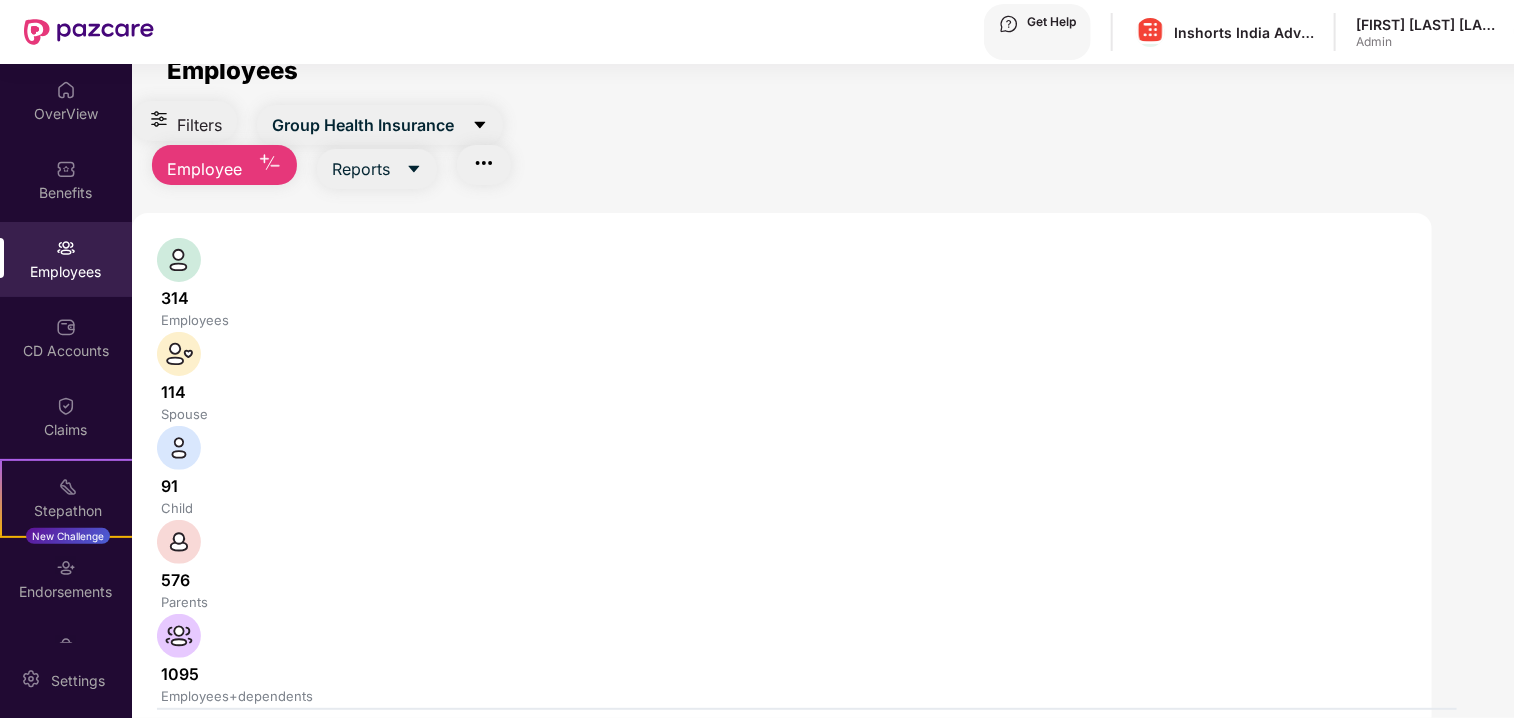 scroll, scrollTop: 64, scrollLeft: 0, axis: vertical 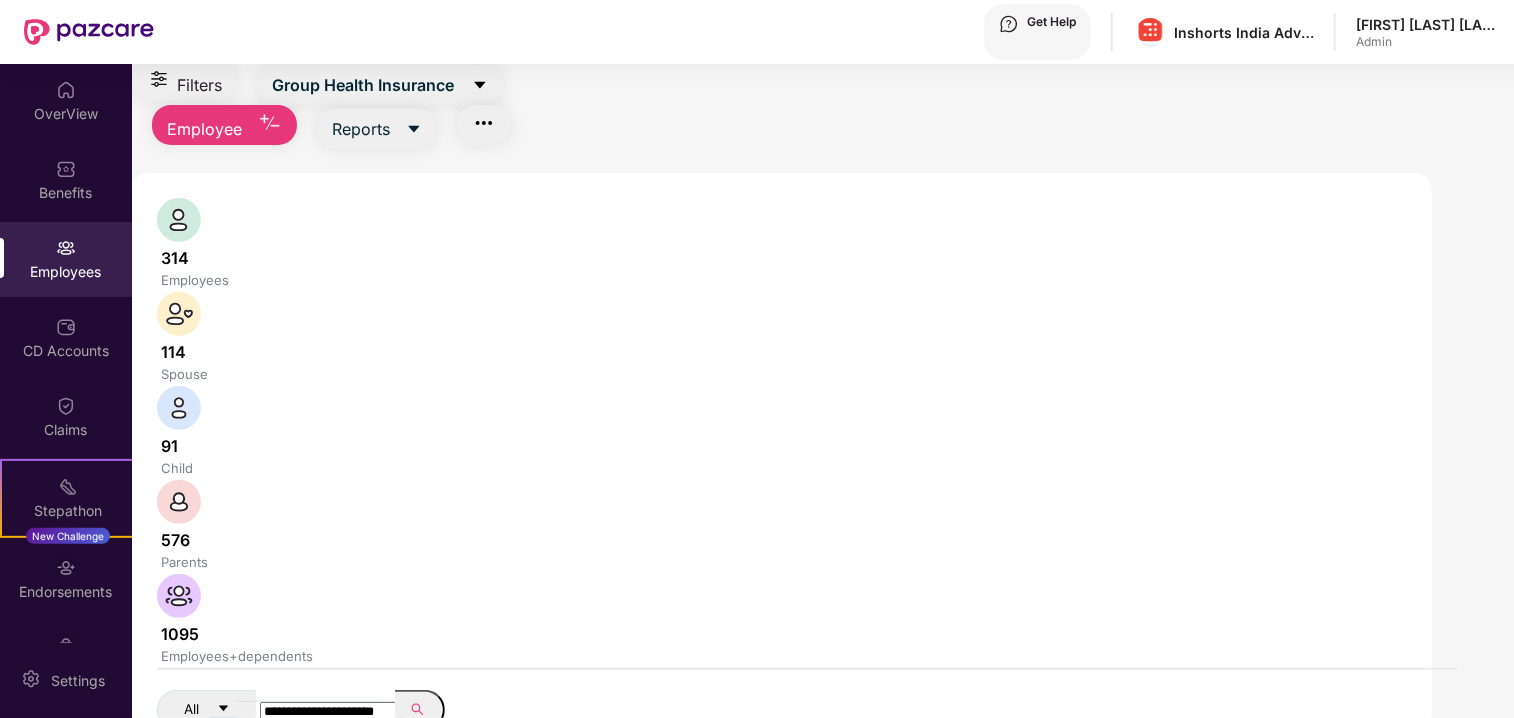 paste 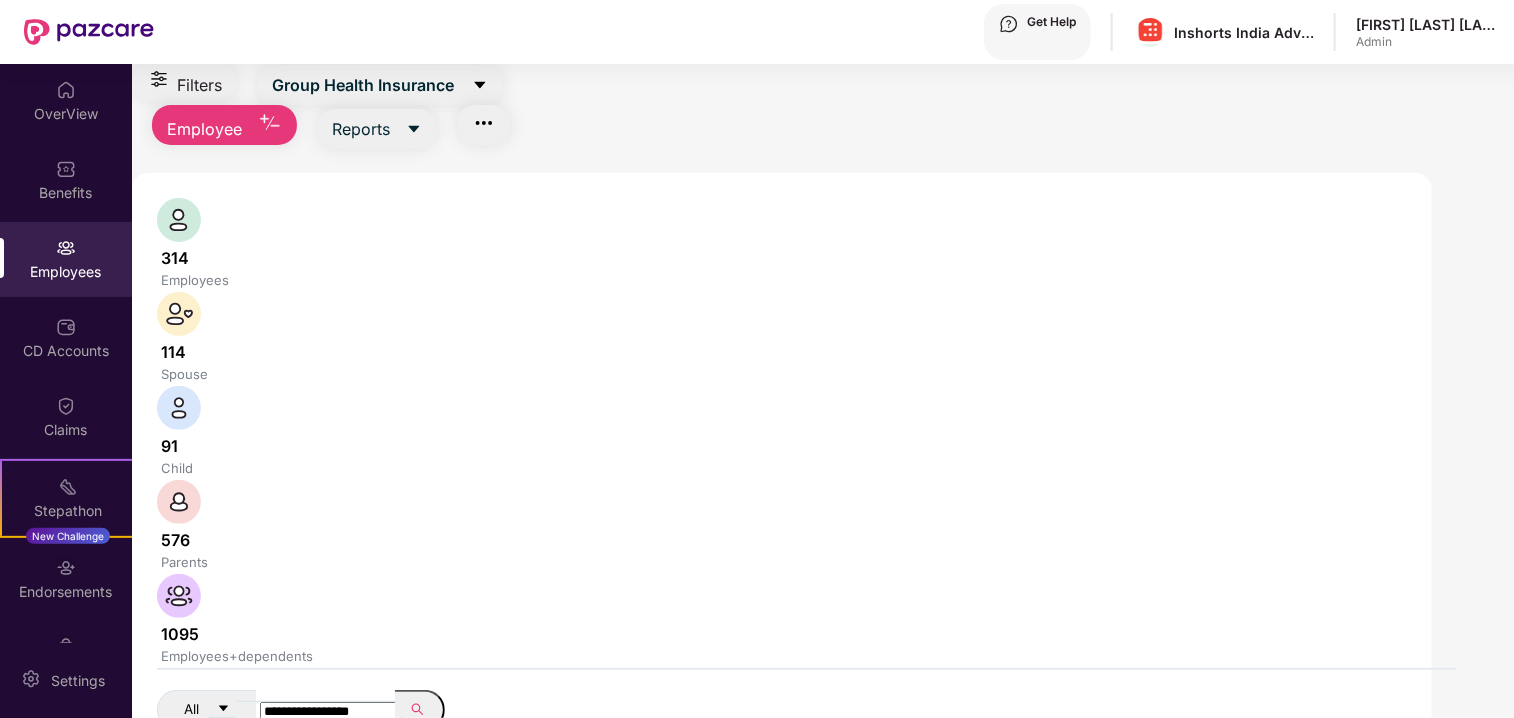 paste on "**********" 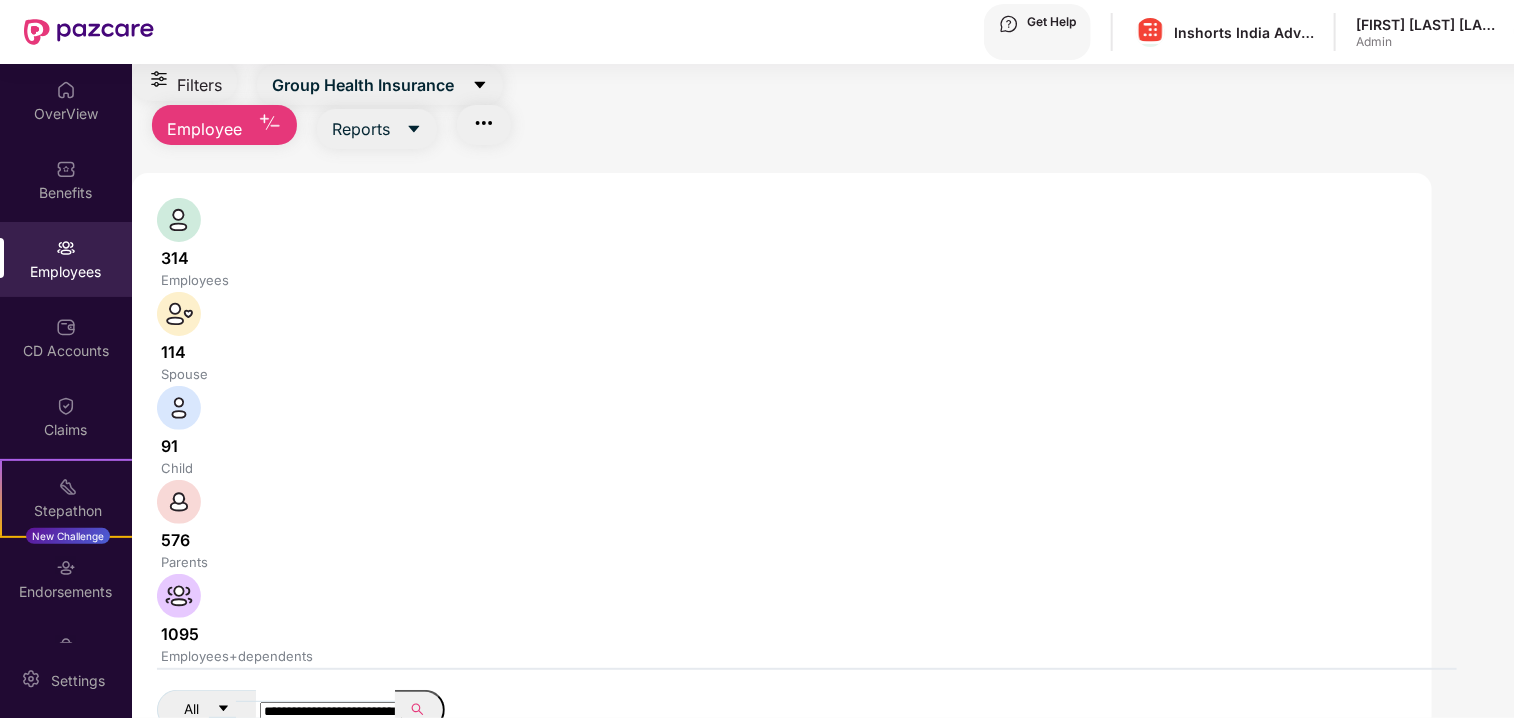 paste 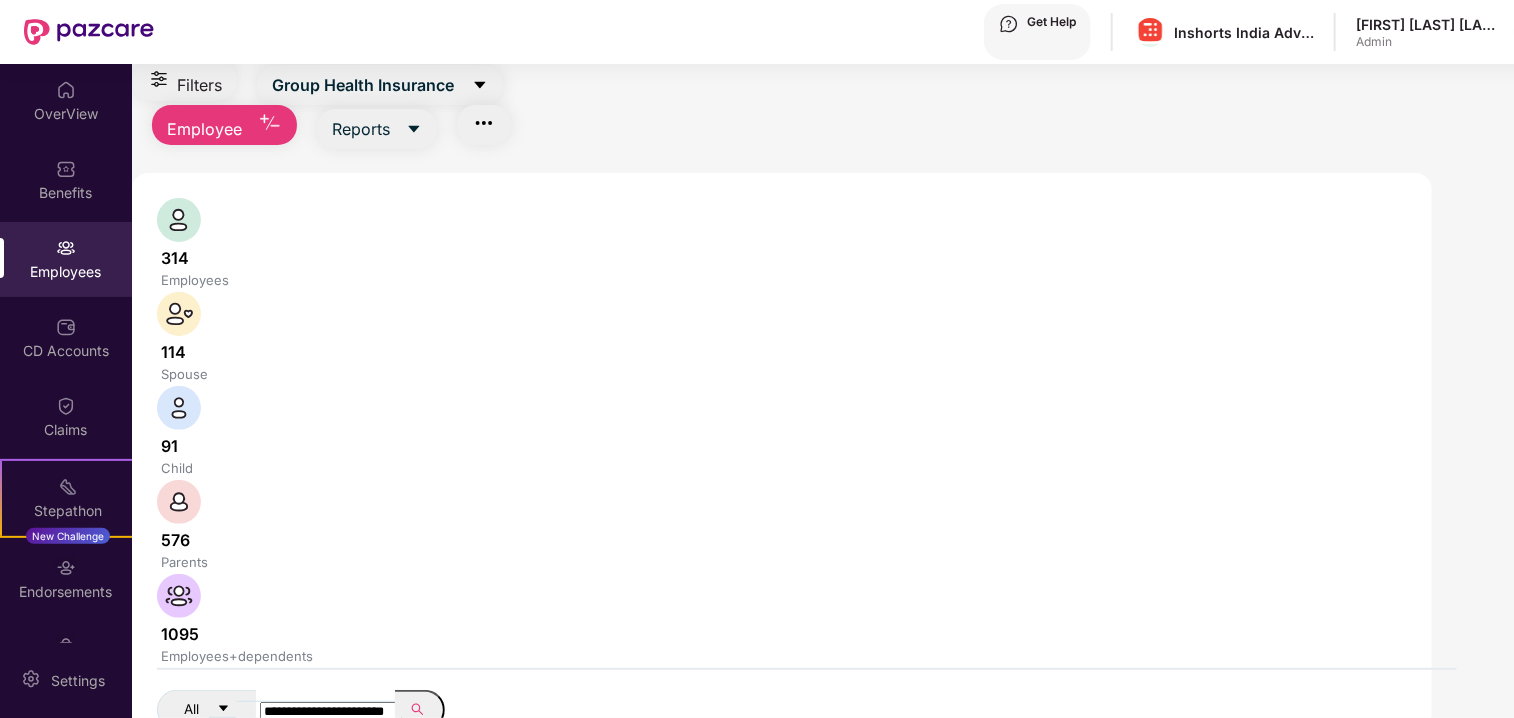 paste 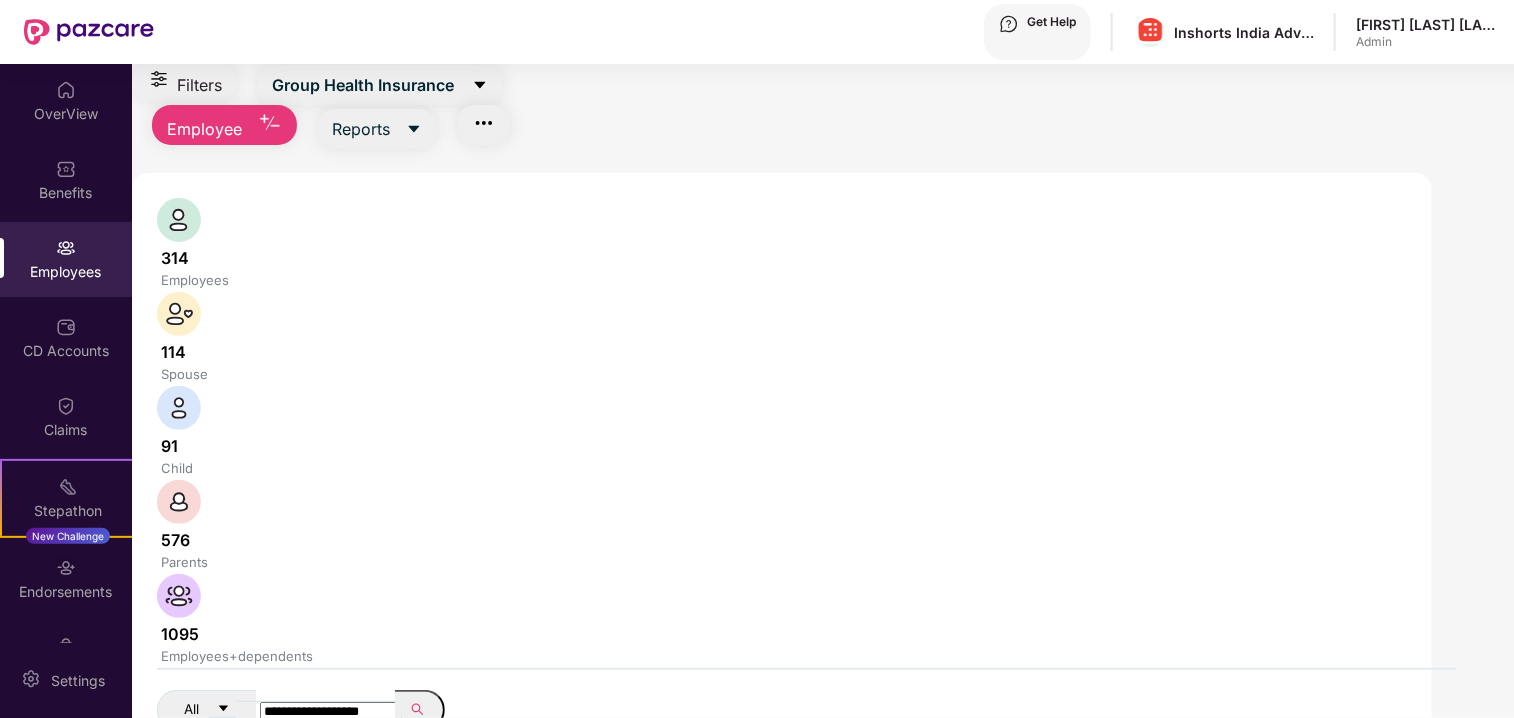type on "**********" 